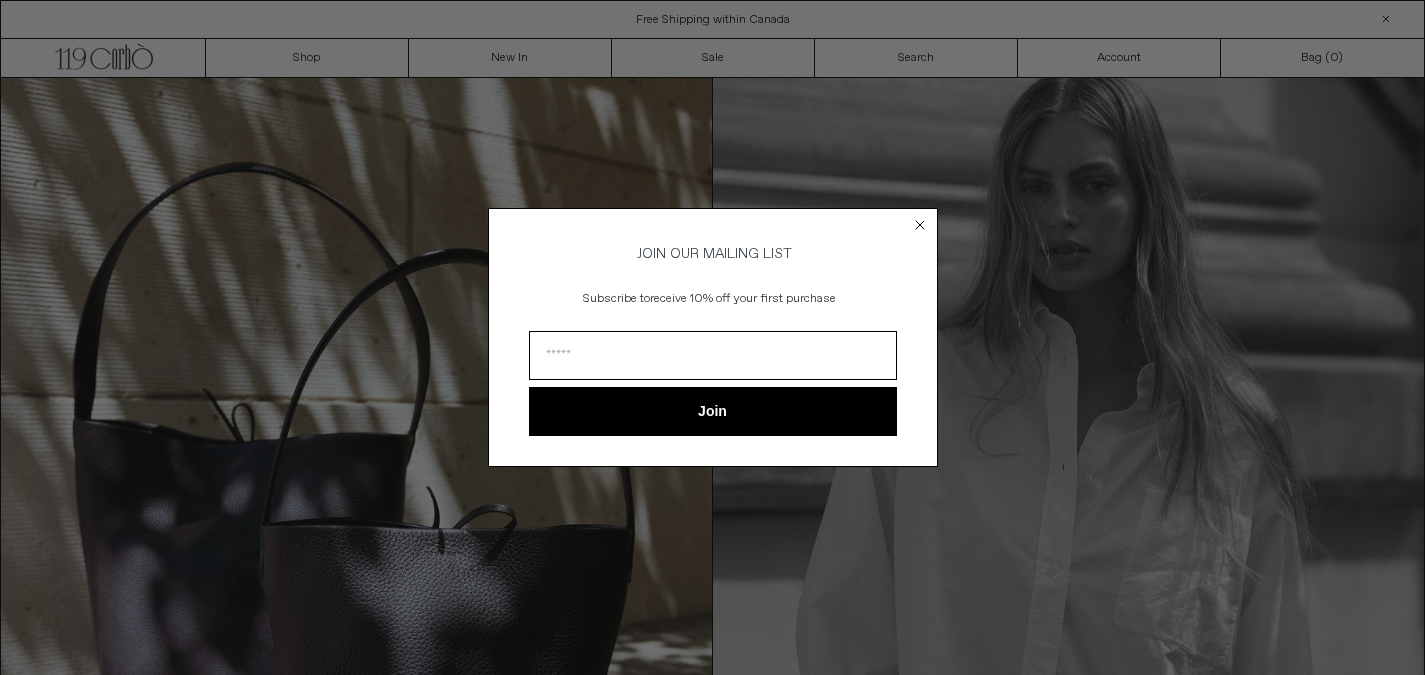 scroll, scrollTop: 0, scrollLeft: 0, axis: both 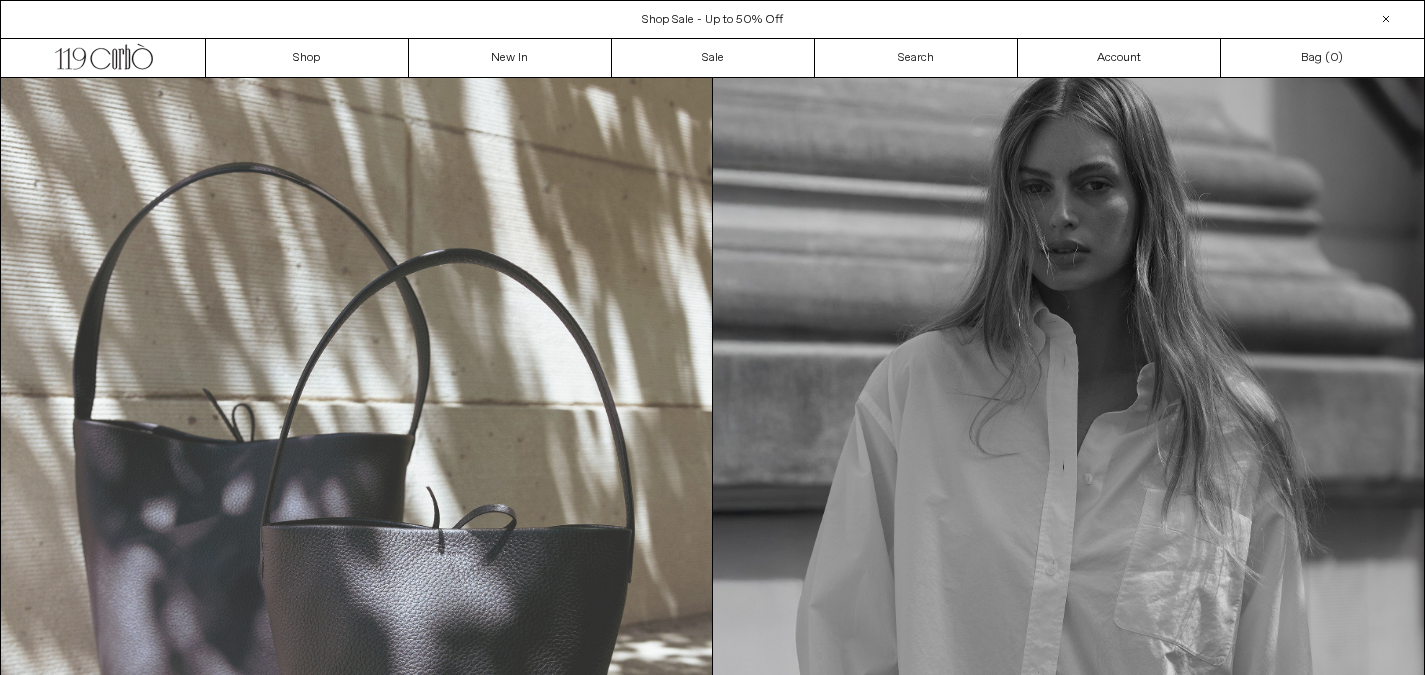 click at bounding box center [356, 525] 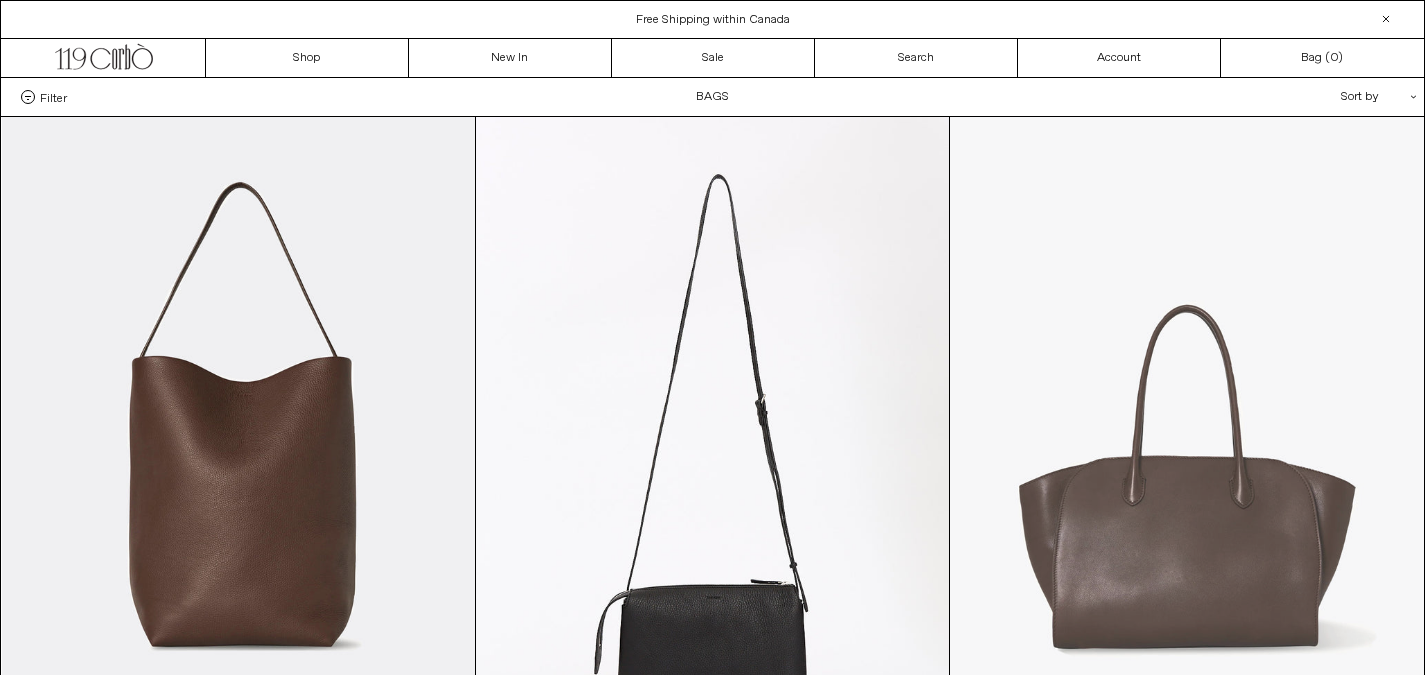 scroll, scrollTop: 0, scrollLeft: 0, axis: both 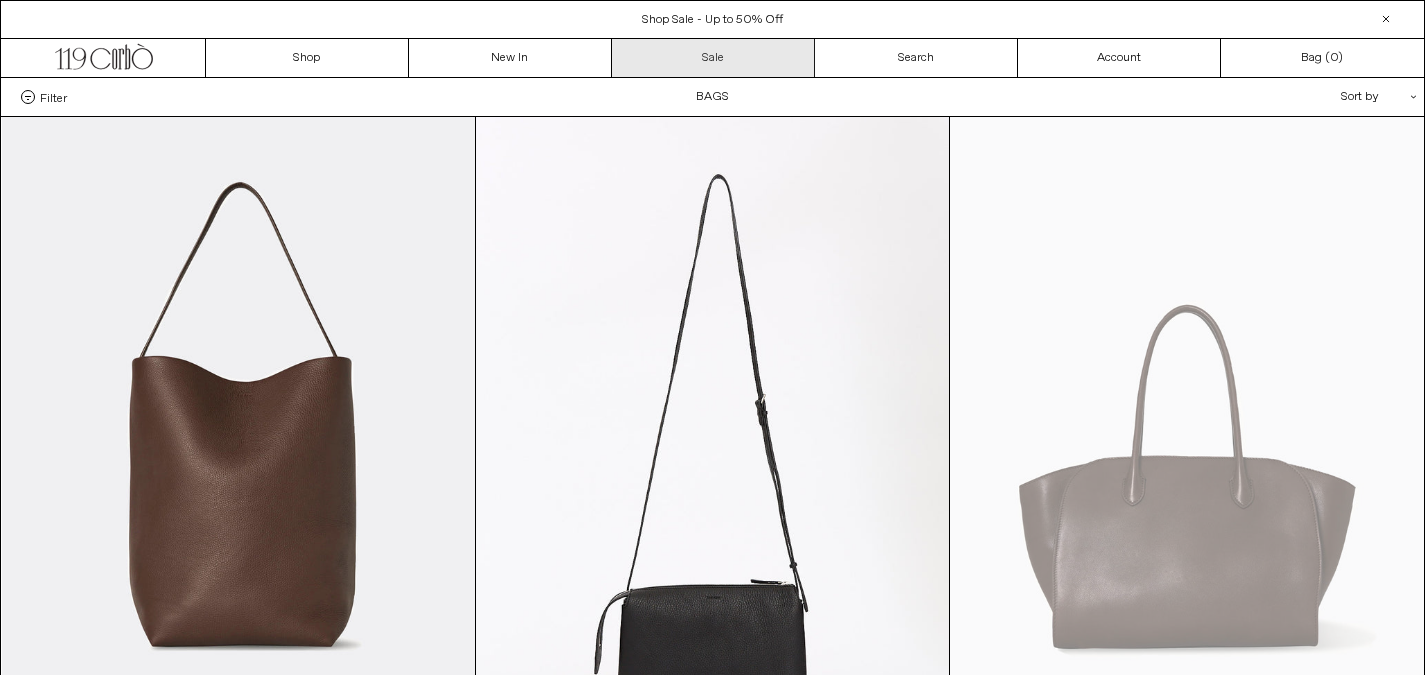 click on "Sale" at bounding box center (713, 58) 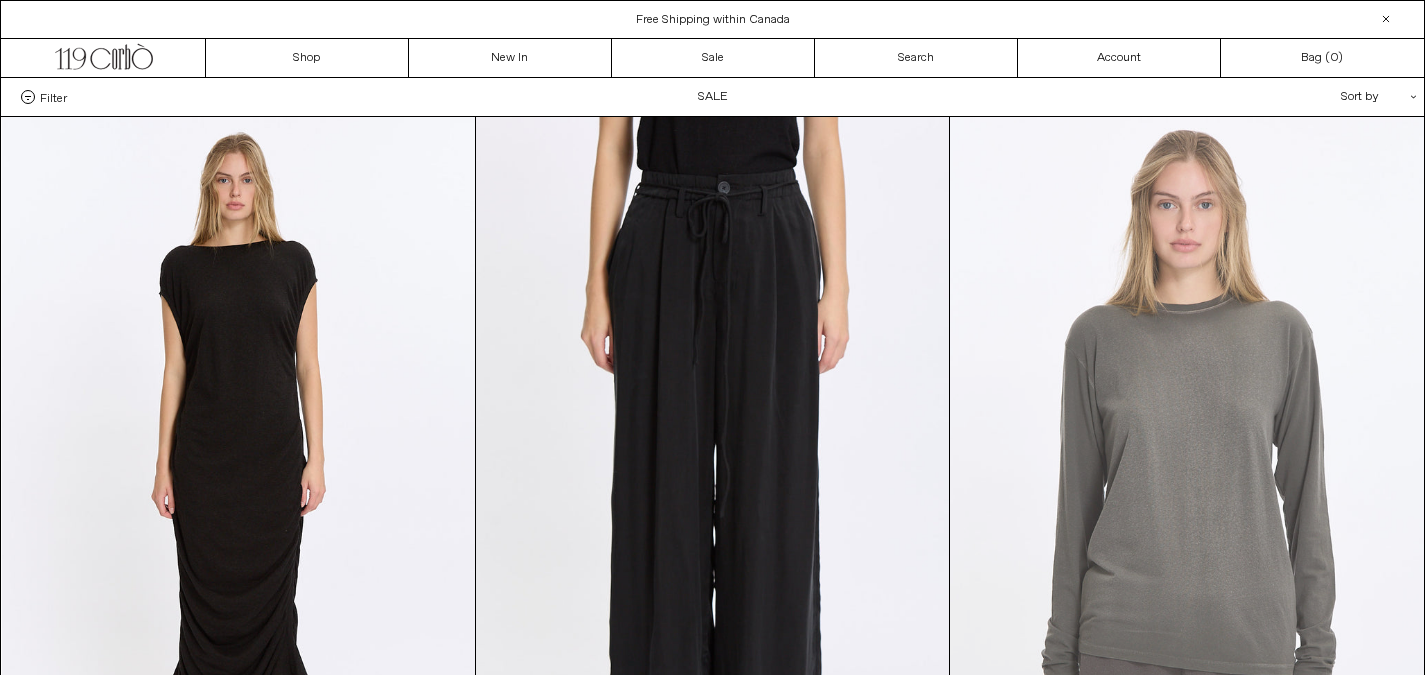 scroll, scrollTop: 0, scrollLeft: 0, axis: both 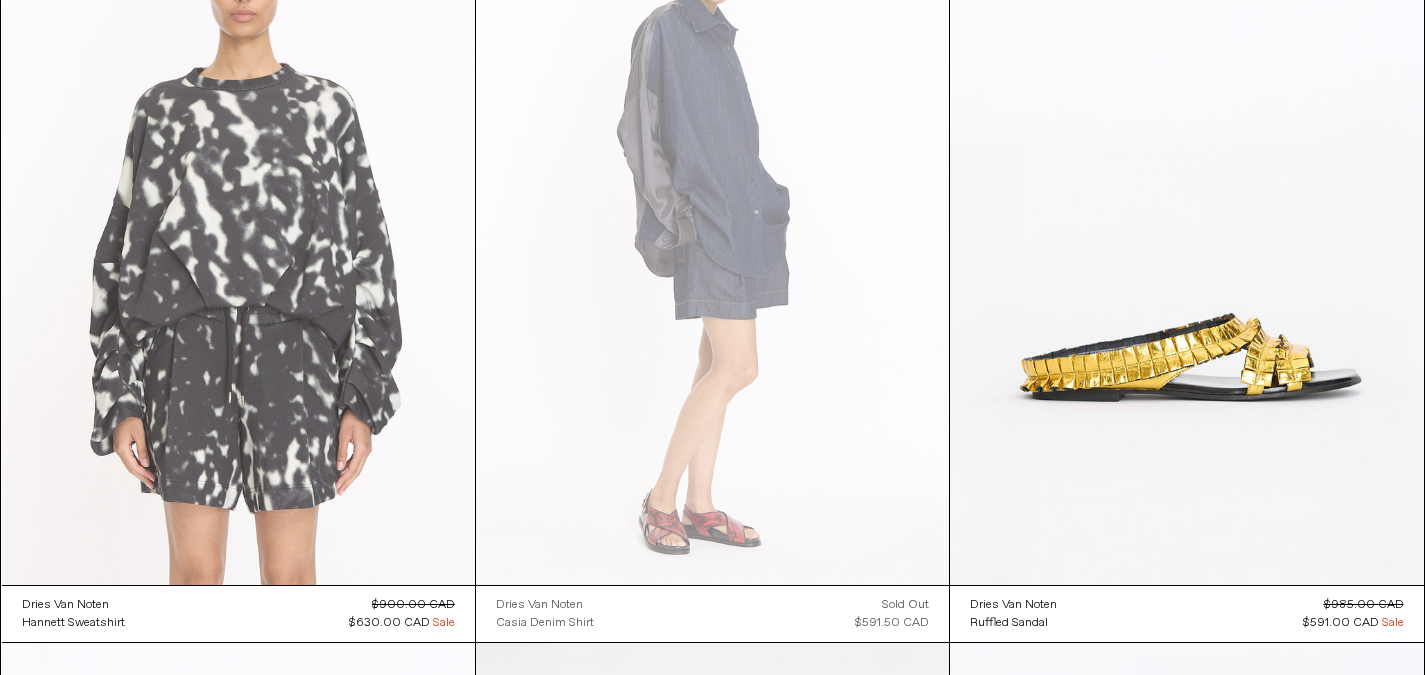 drag, startPoint x: 122, startPoint y: 622, endPoint x: 440, endPoint y: 521, distance: 333.65402 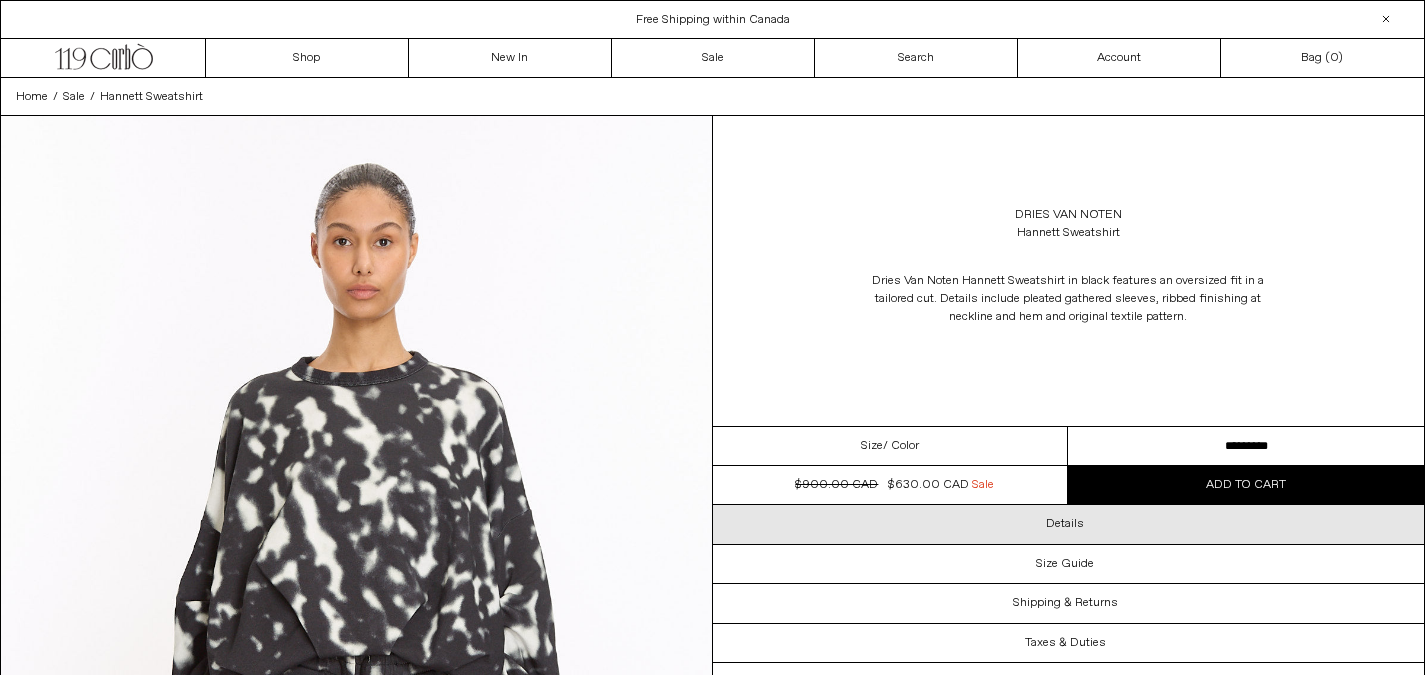 scroll, scrollTop: 0, scrollLeft: 0, axis: both 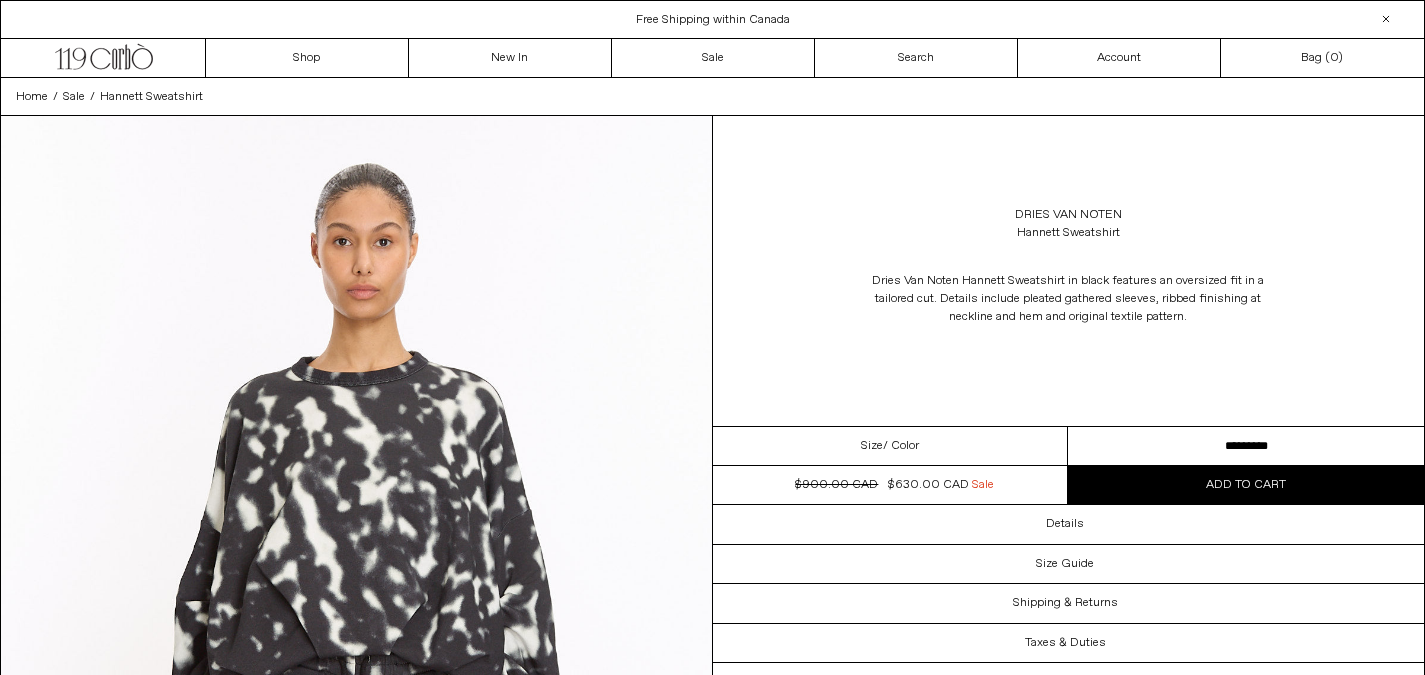 click on "**********" at bounding box center (1246, 446) 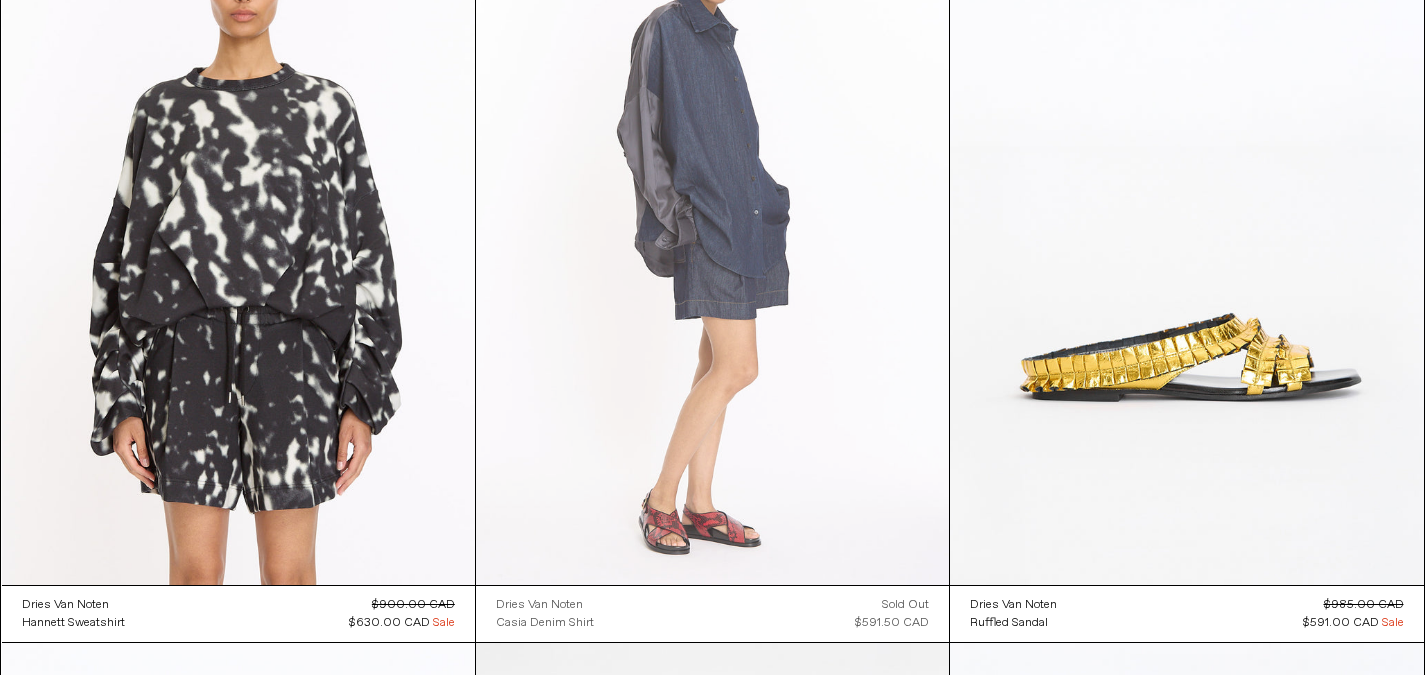 scroll, scrollTop: 0, scrollLeft: 0, axis: both 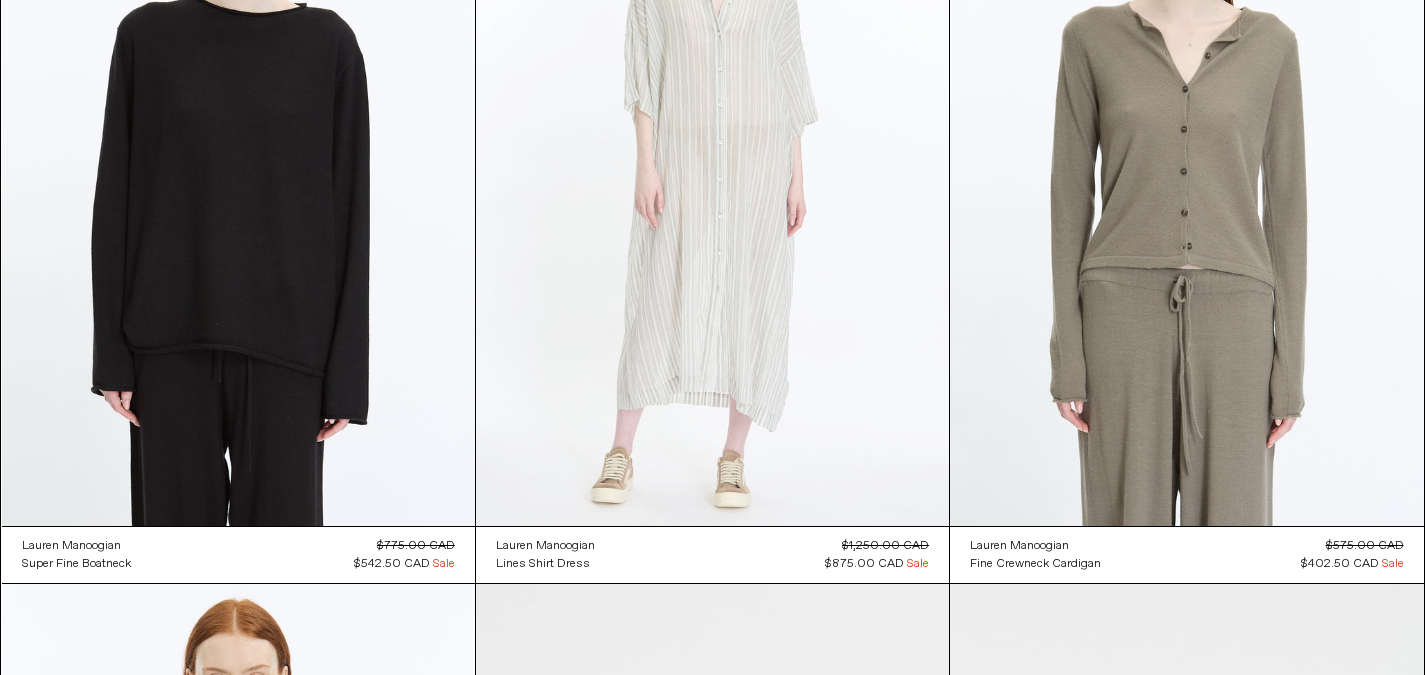 click at bounding box center [712, 171] 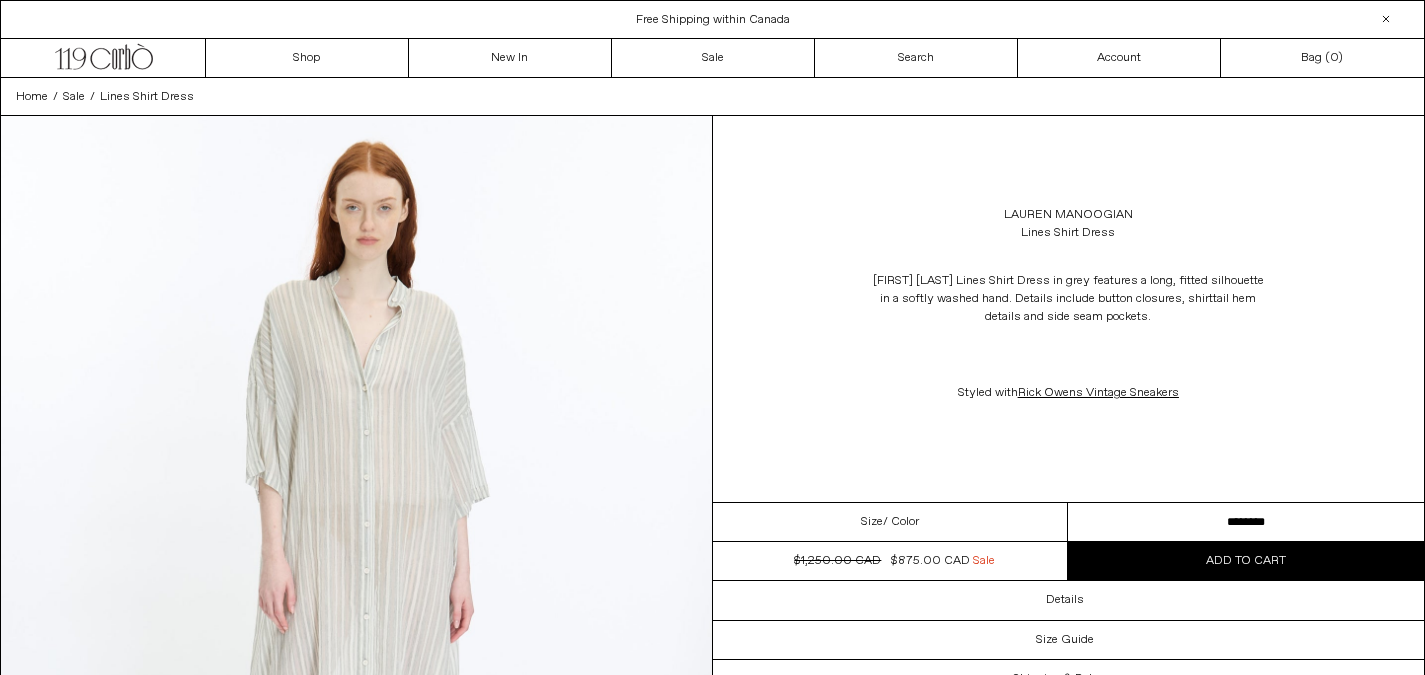 scroll, scrollTop: 0, scrollLeft: 0, axis: both 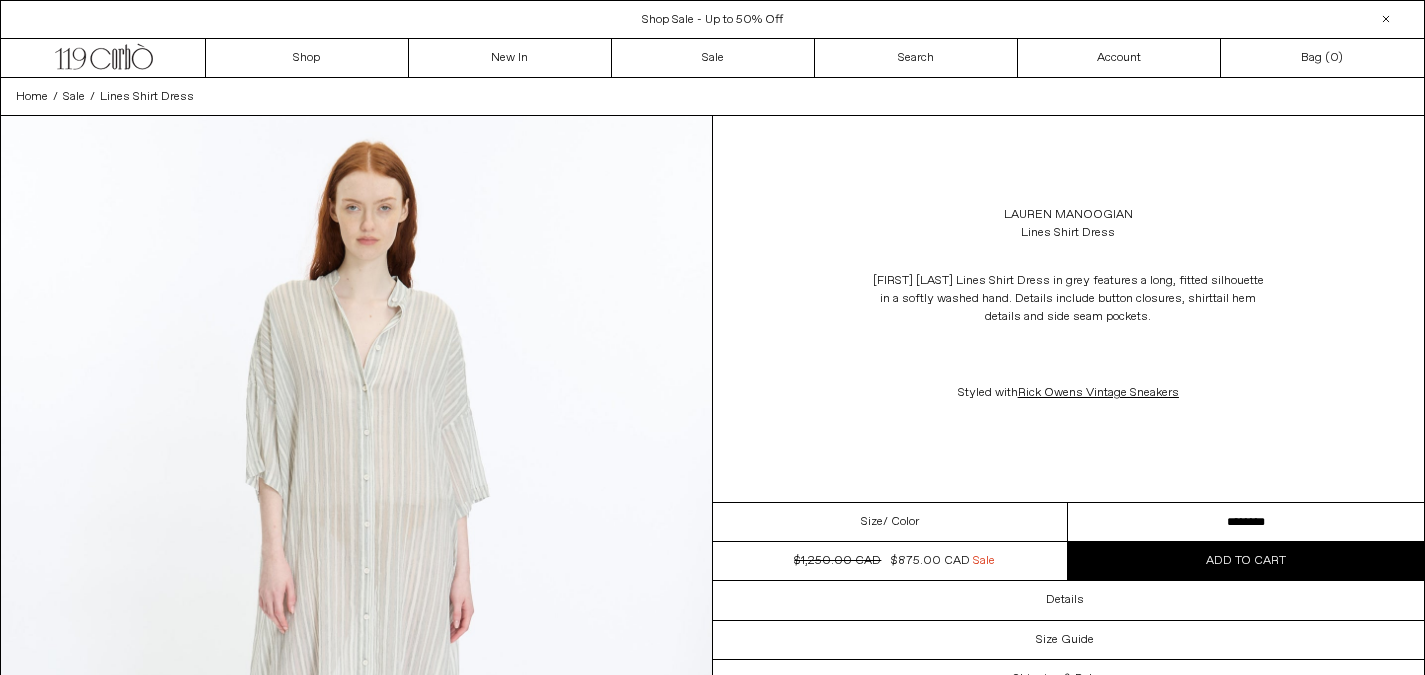 click on "********" at bounding box center [1246, 522] 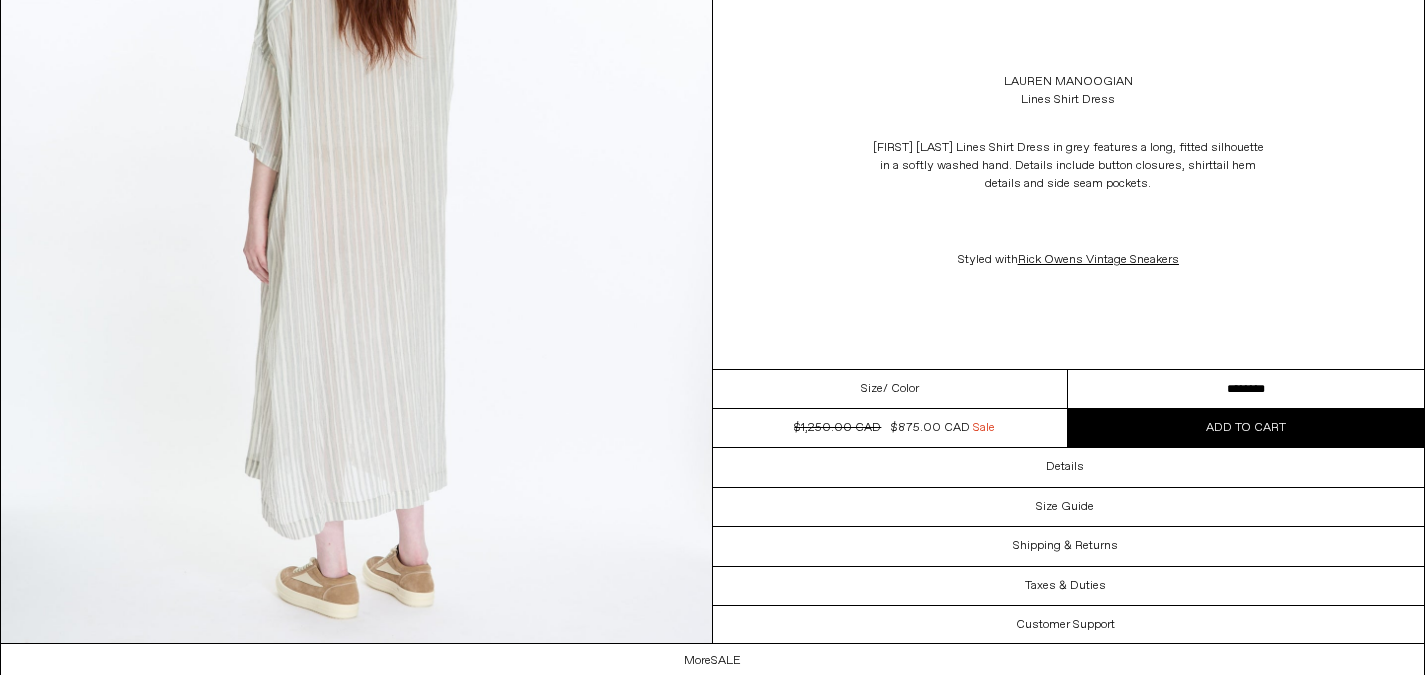 scroll, scrollTop: 2148, scrollLeft: 0, axis: vertical 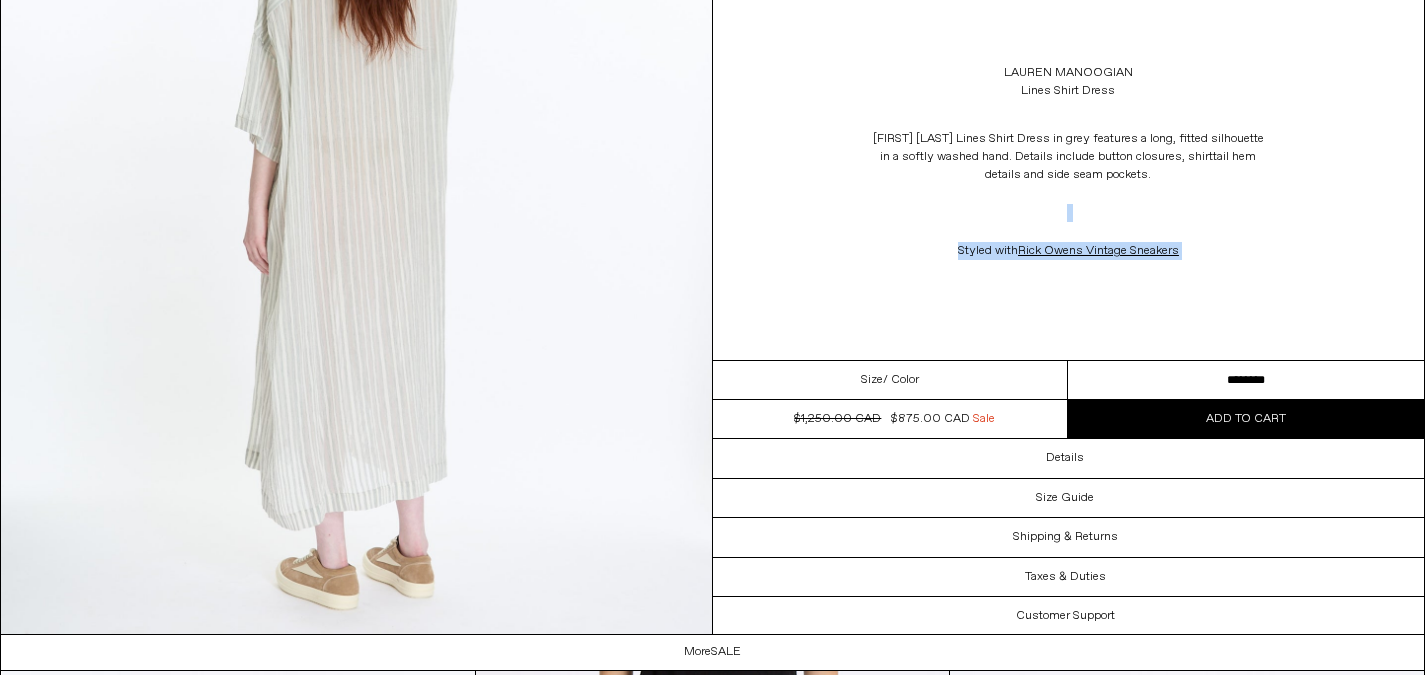 drag, startPoint x: 893, startPoint y: 207, endPoint x: 788, endPoint y: 365, distance: 189.70767 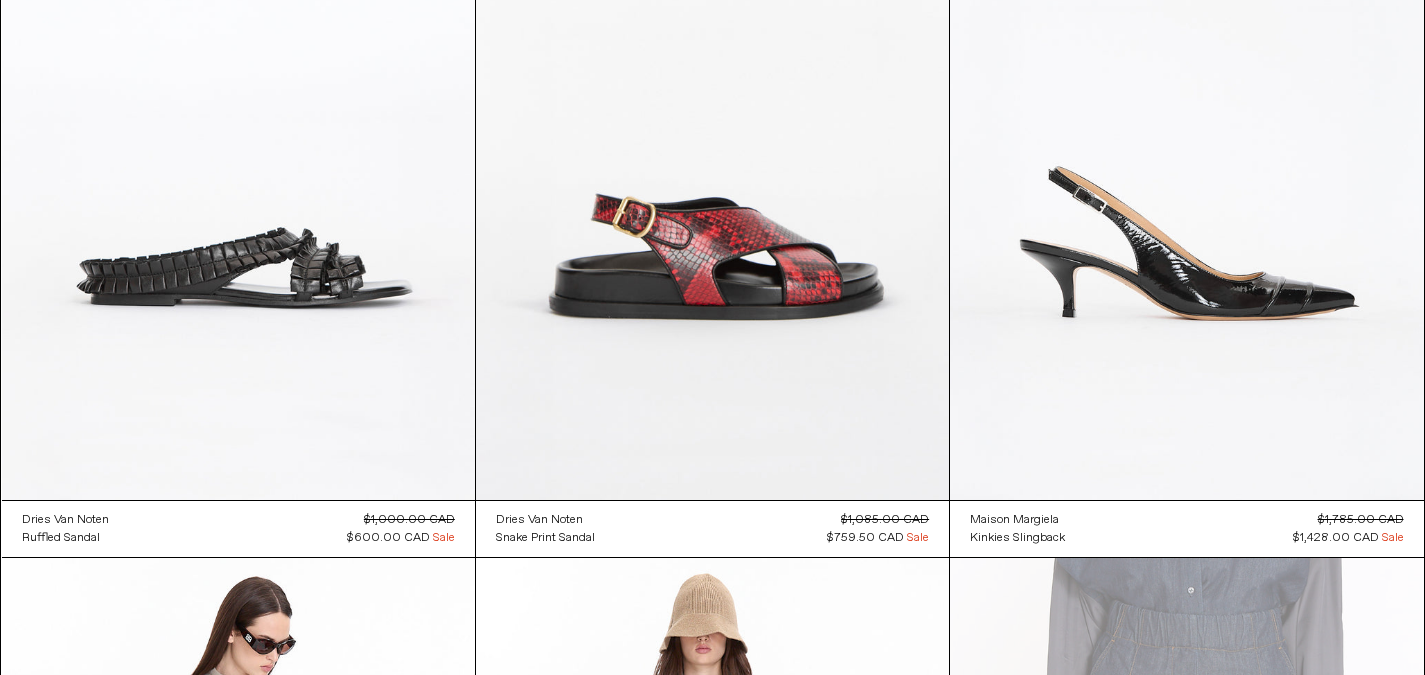 scroll, scrollTop: 0, scrollLeft: 0, axis: both 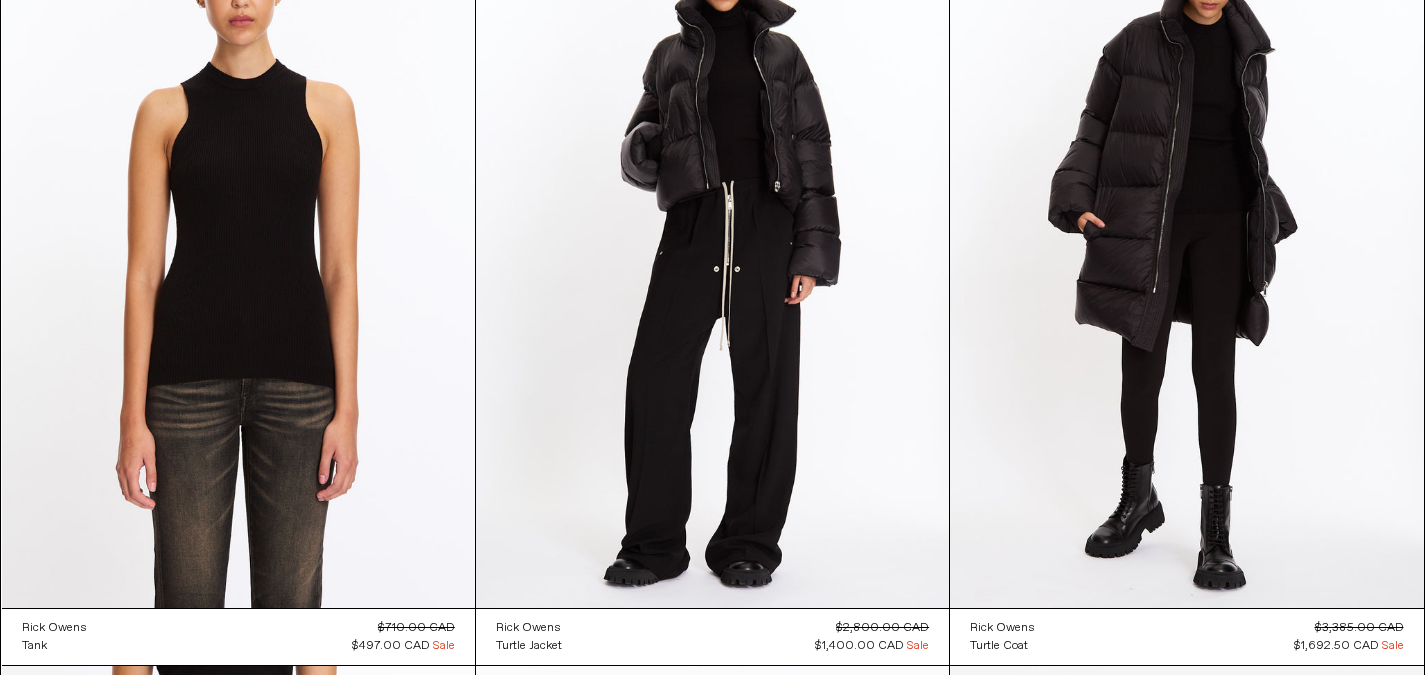 click on "$1,692.50 CAD" at bounding box center [1336, 646] 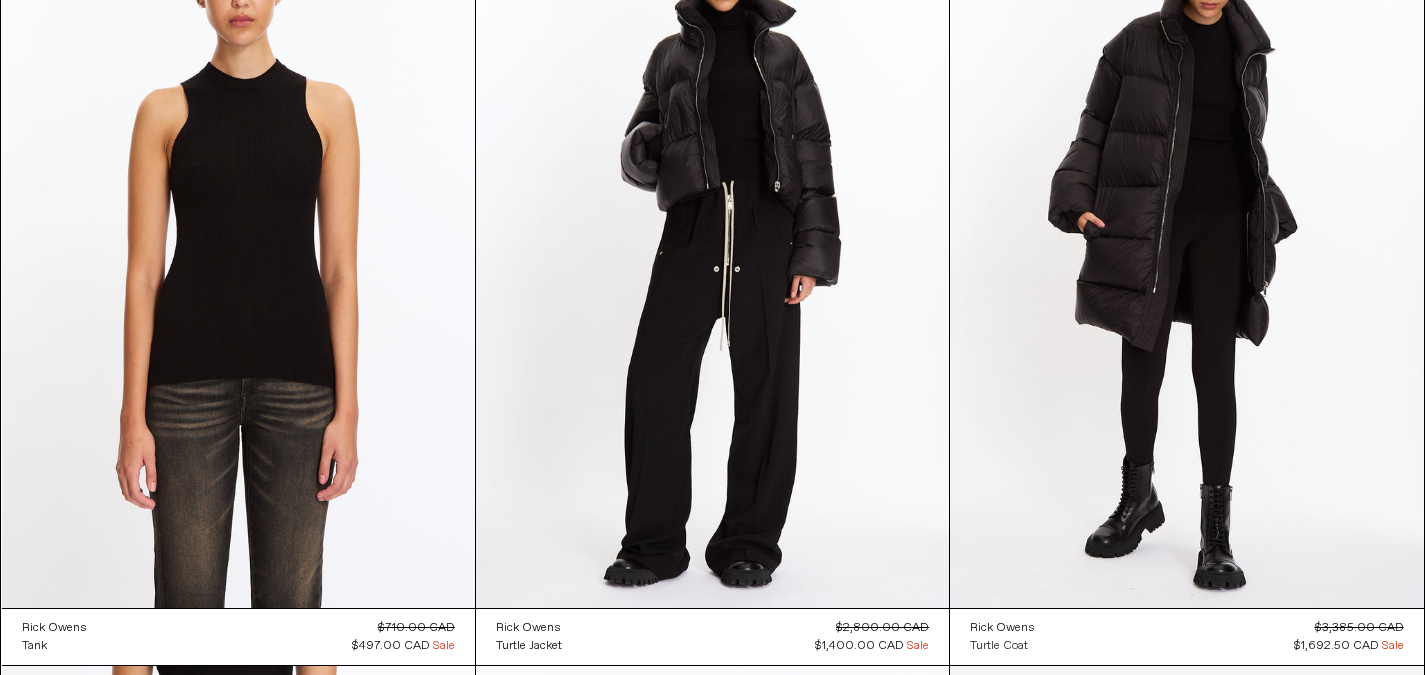 click on "Turtle Coat" at bounding box center (999, 646) 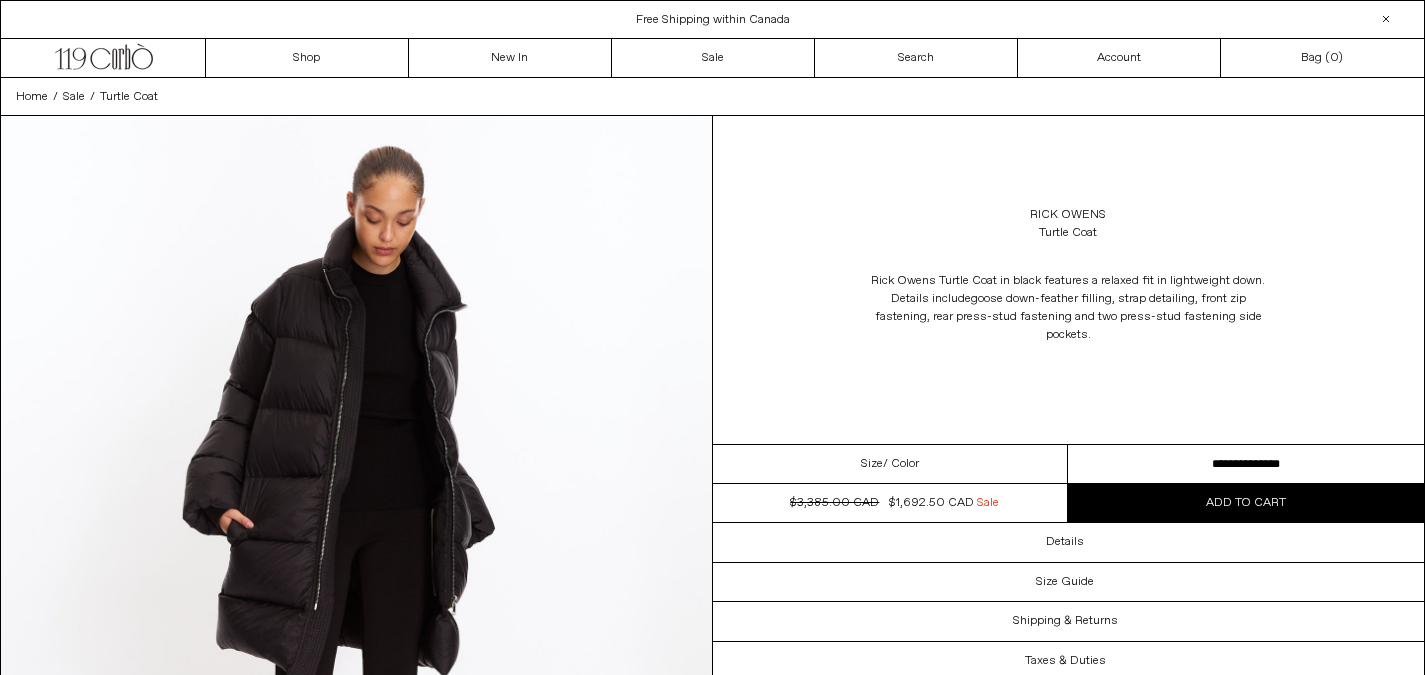 scroll, scrollTop: 0, scrollLeft: 0, axis: both 